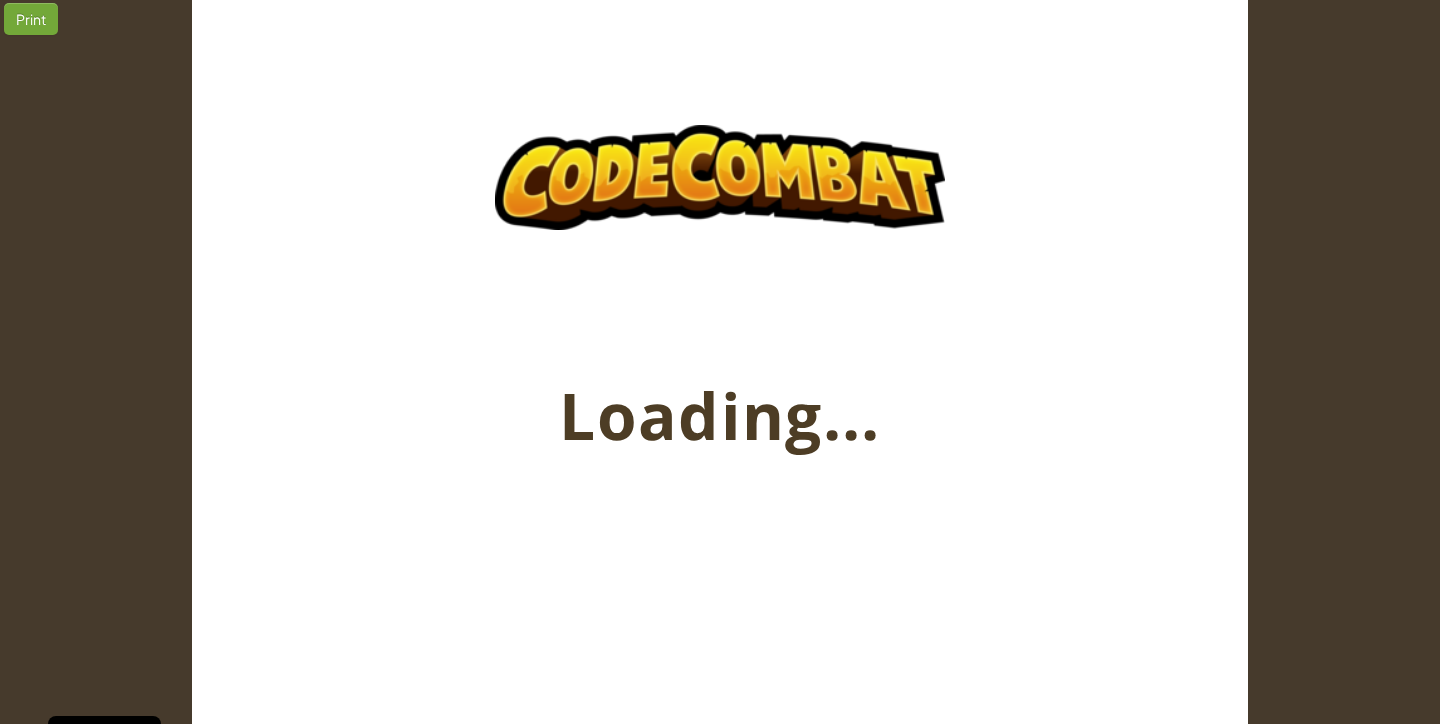 scroll, scrollTop: 0, scrollLeft: 0, axis: both 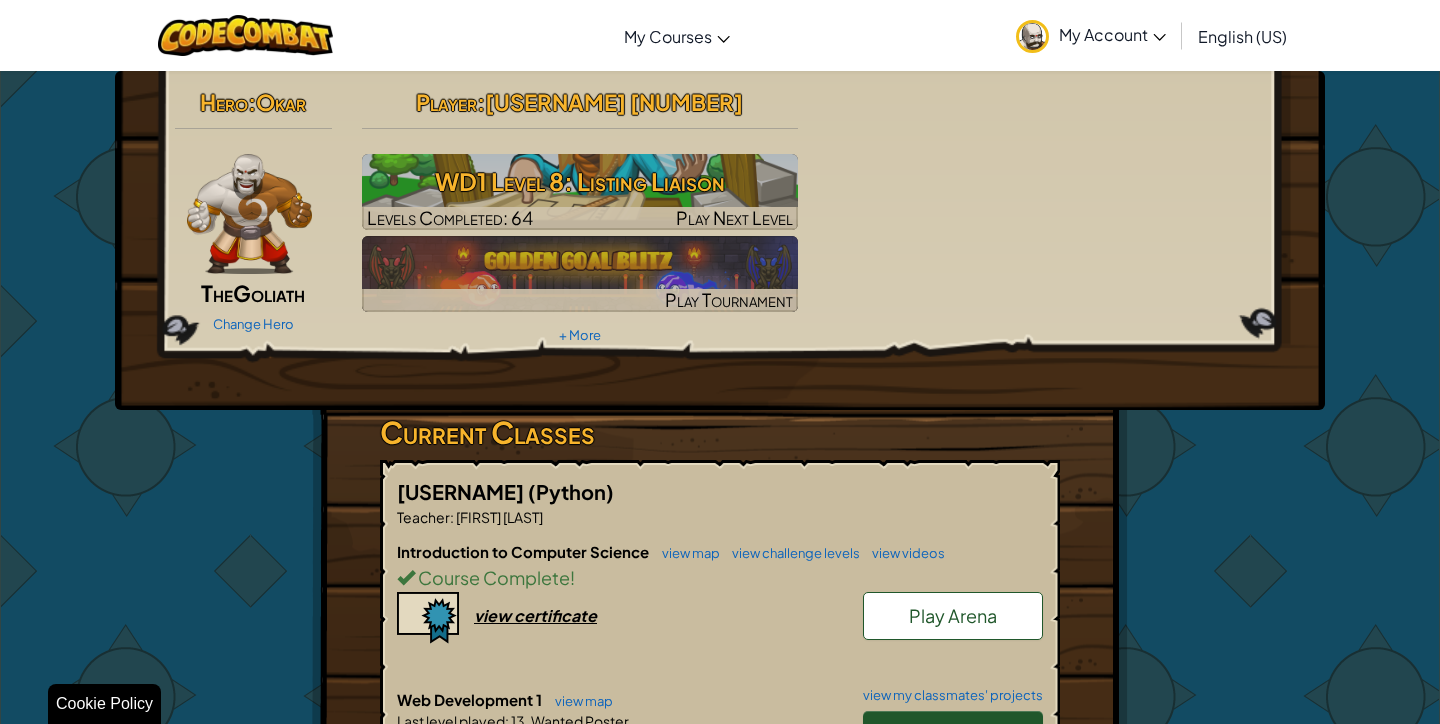 click on "Continue" at bounding box center [953, 734] 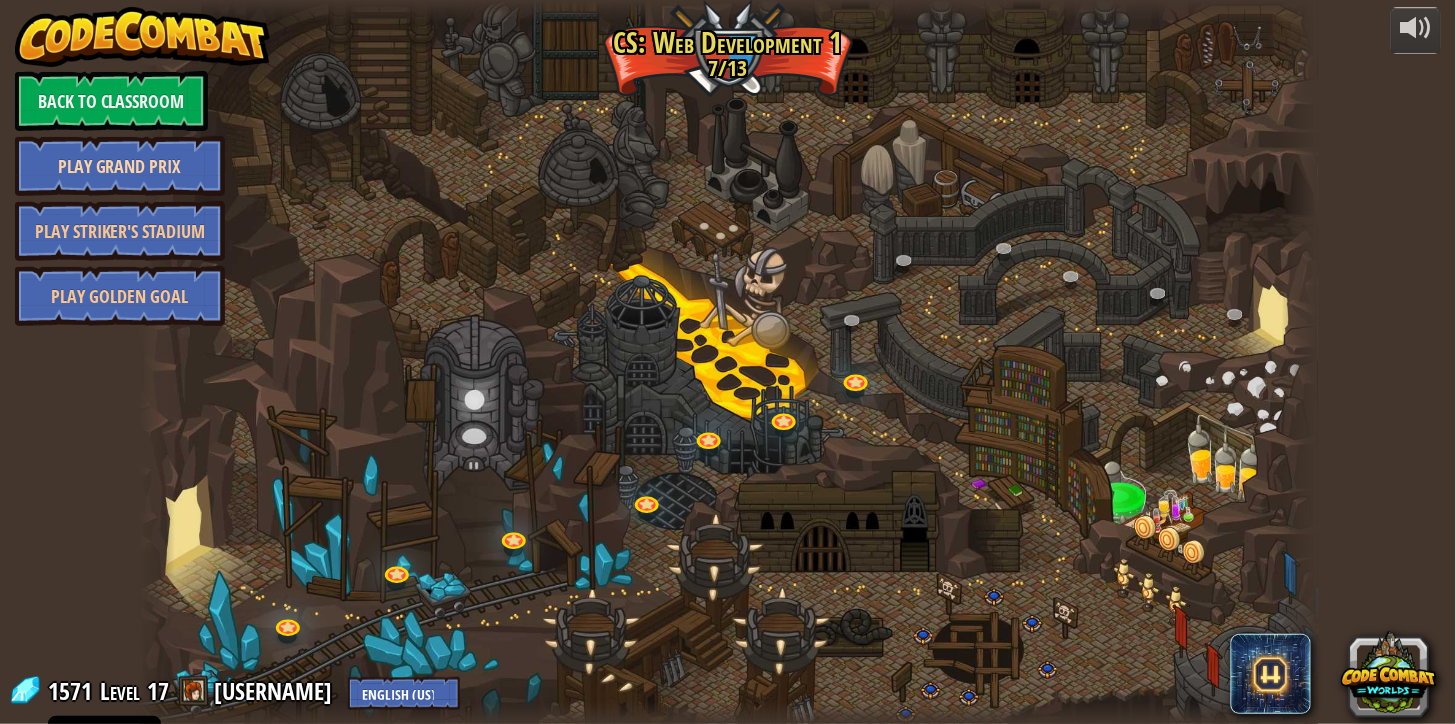 click on "Play Grand Prix" at bounding box center [120, 166] 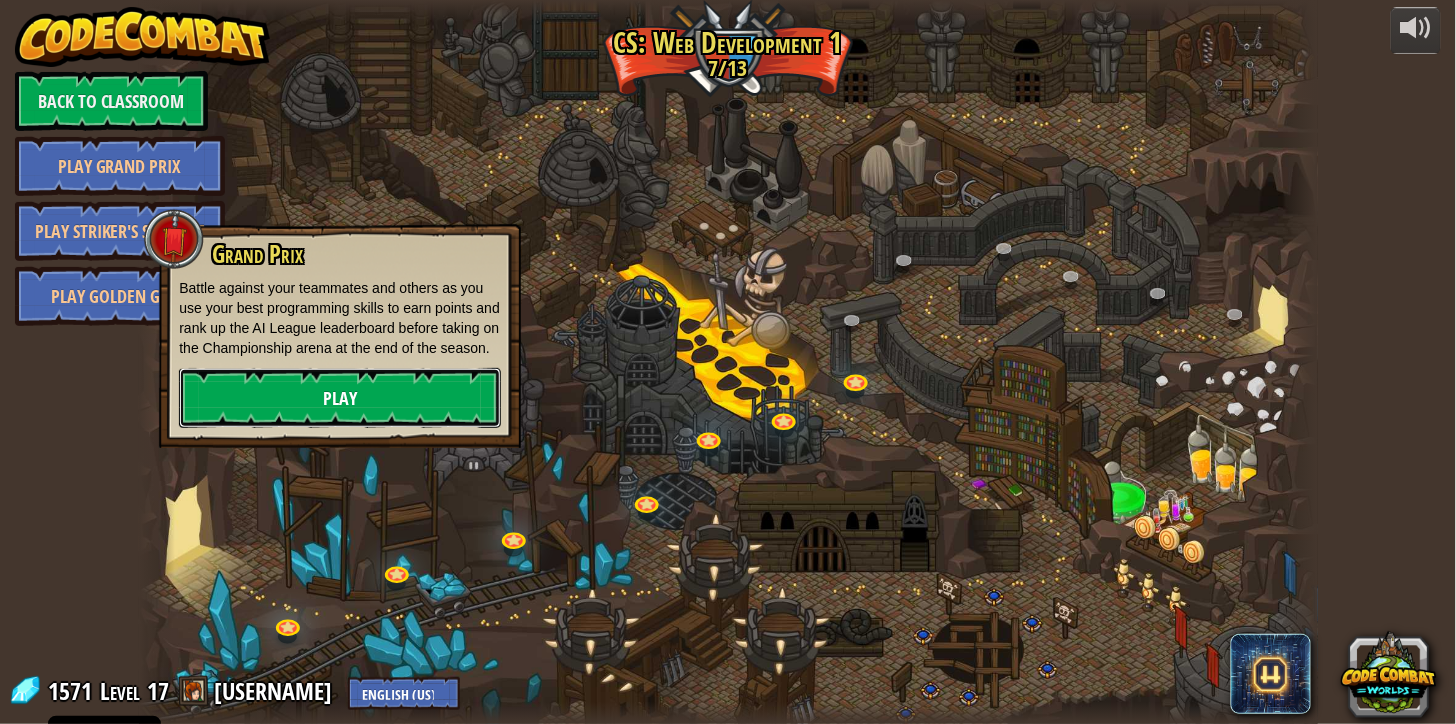 click on "Play" at bounding box center [340, 398] 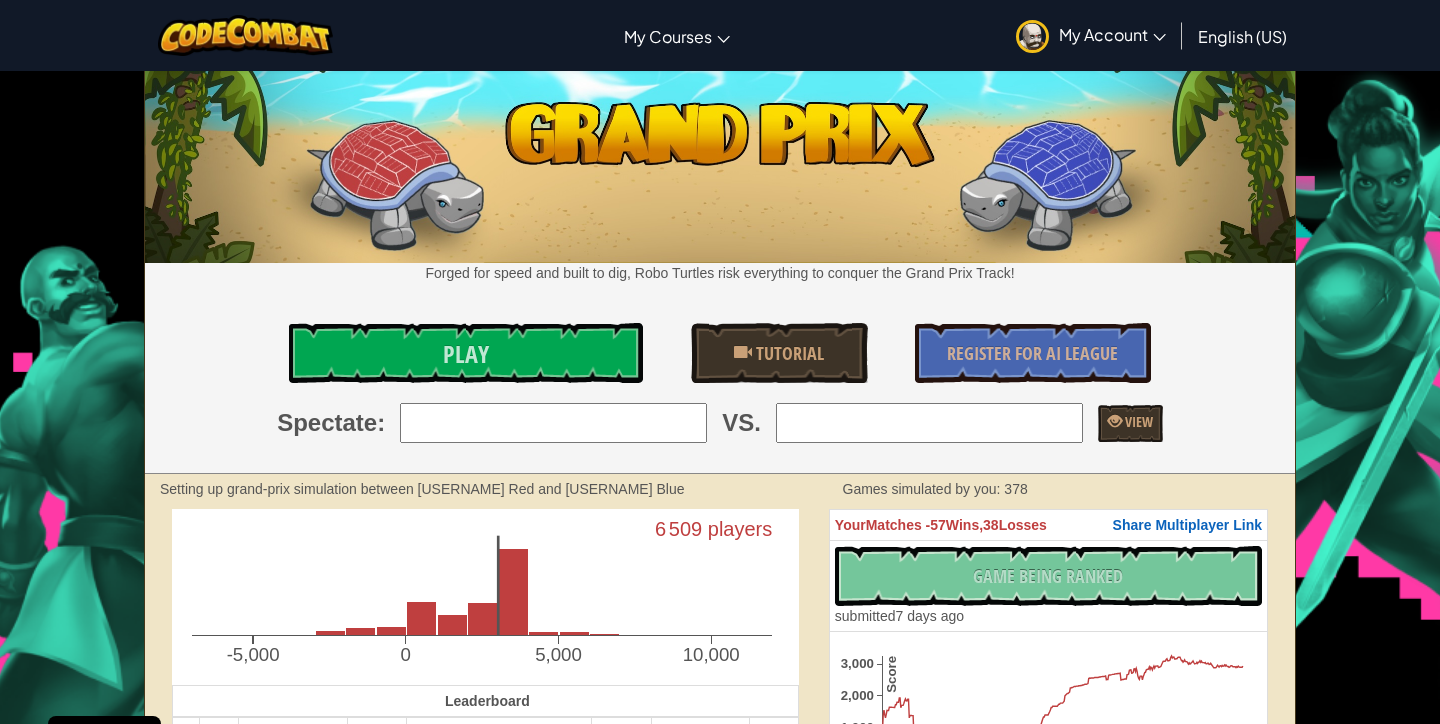 click on "Spectate : VS. View" at bounding box center [720, 423] 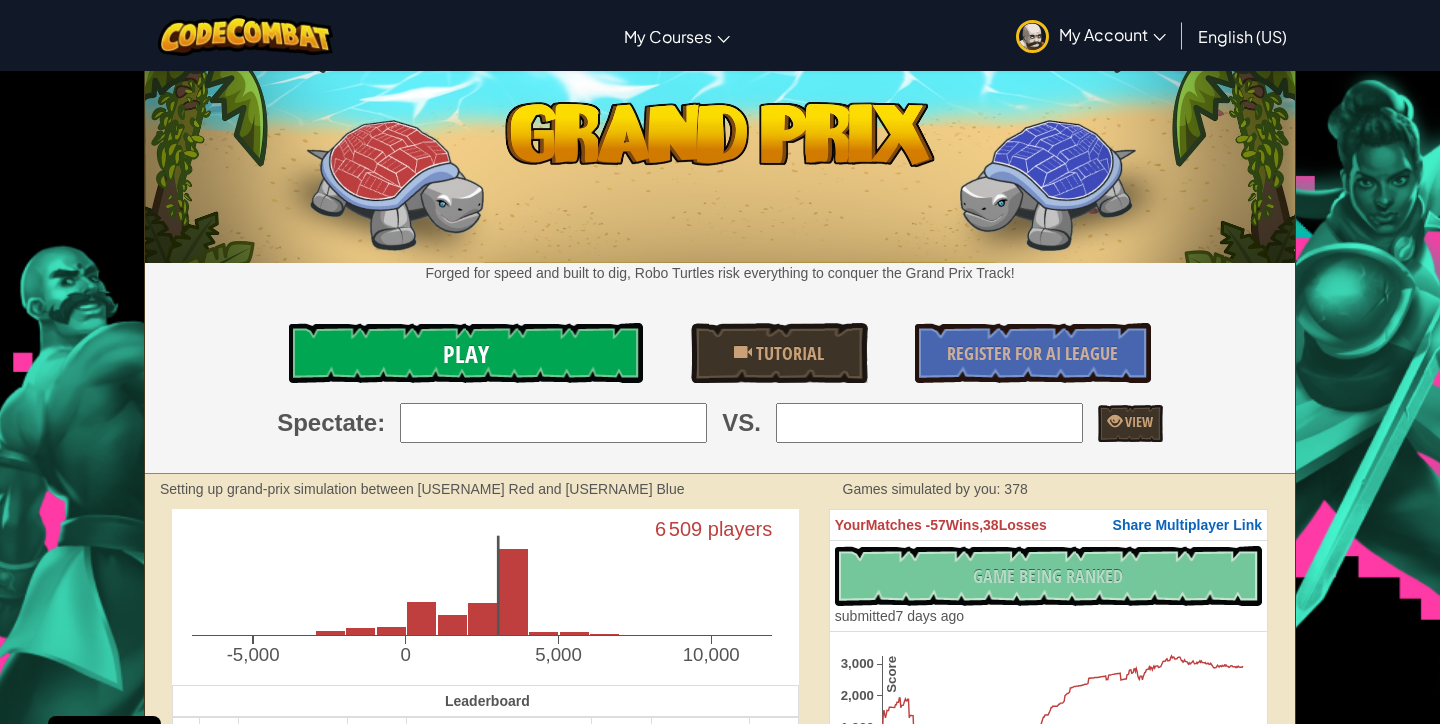 click on "Play" at bounding box center [466, 353] 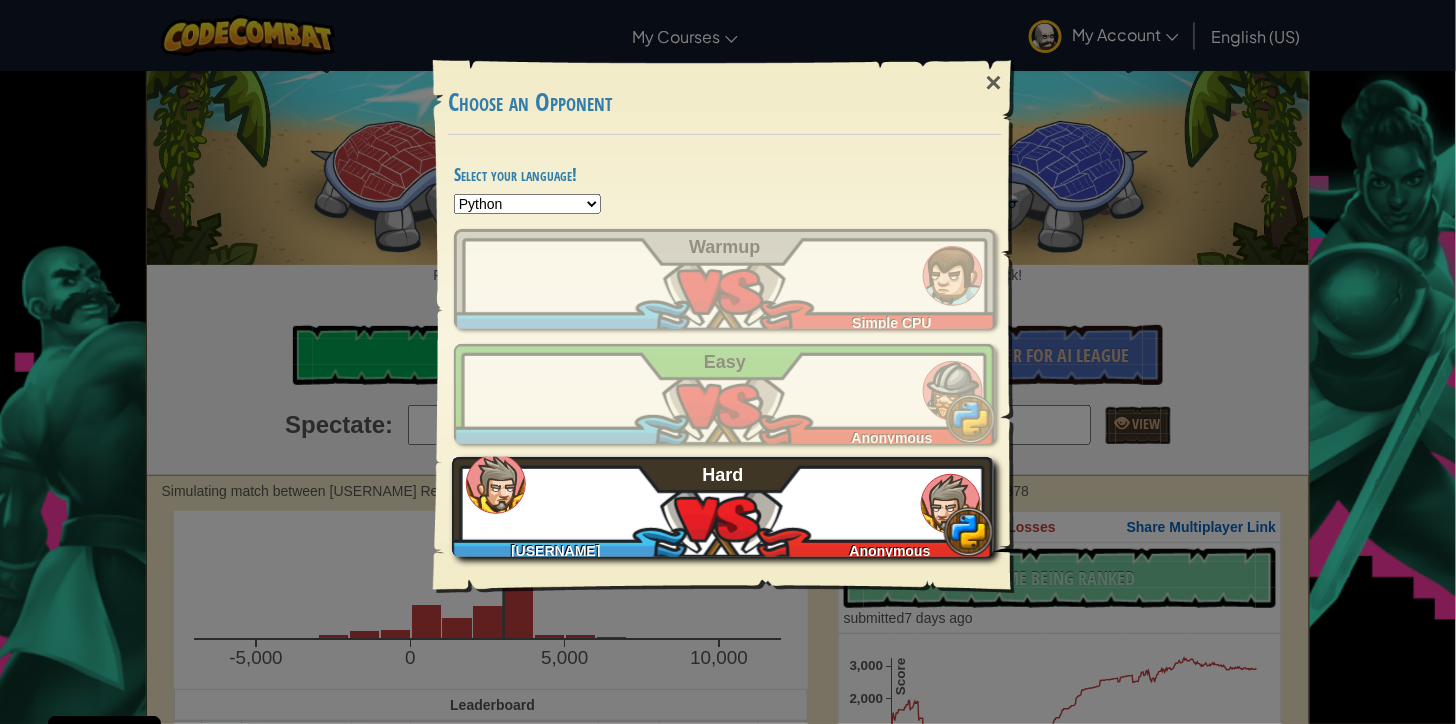 click on "Yahya Bouguenni1 Anonymous Hard" at bounding box center [723, 507] 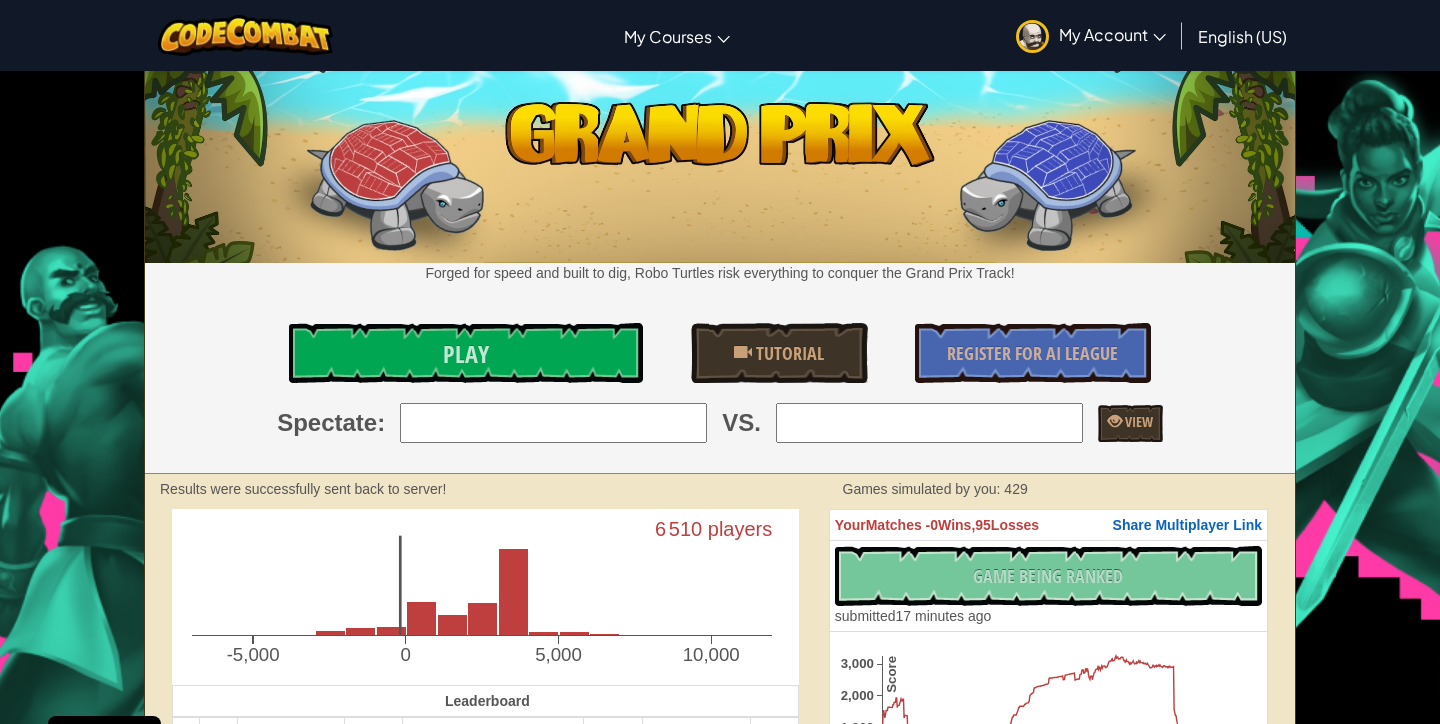 scroll, scrollTop: 0, scrollLeft: 0, axis: both 